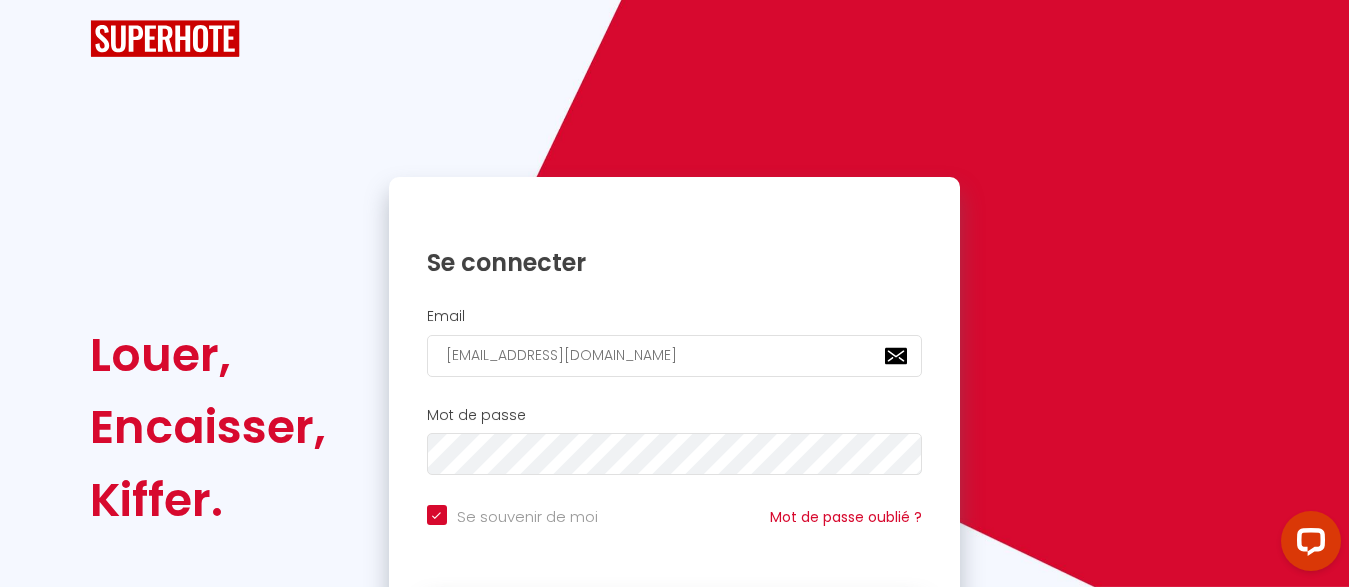 scroll, scrollTop: 0, scrollLeft: 0, axis: both 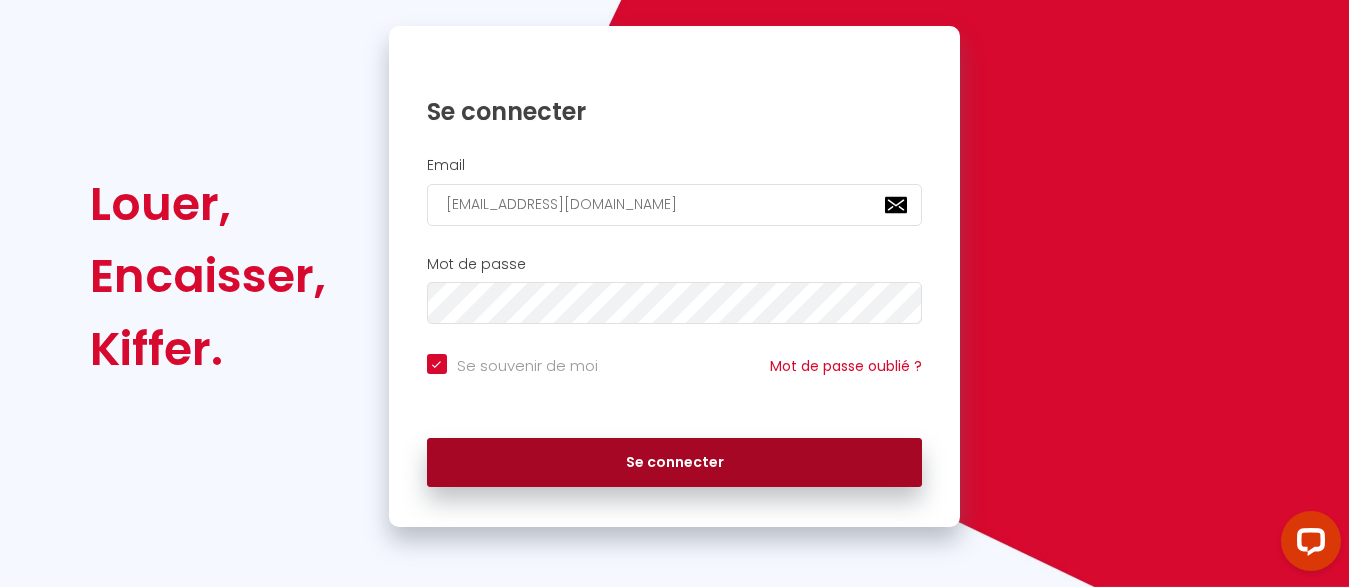 click on "Se connecter" at bounding box center (675, 463) 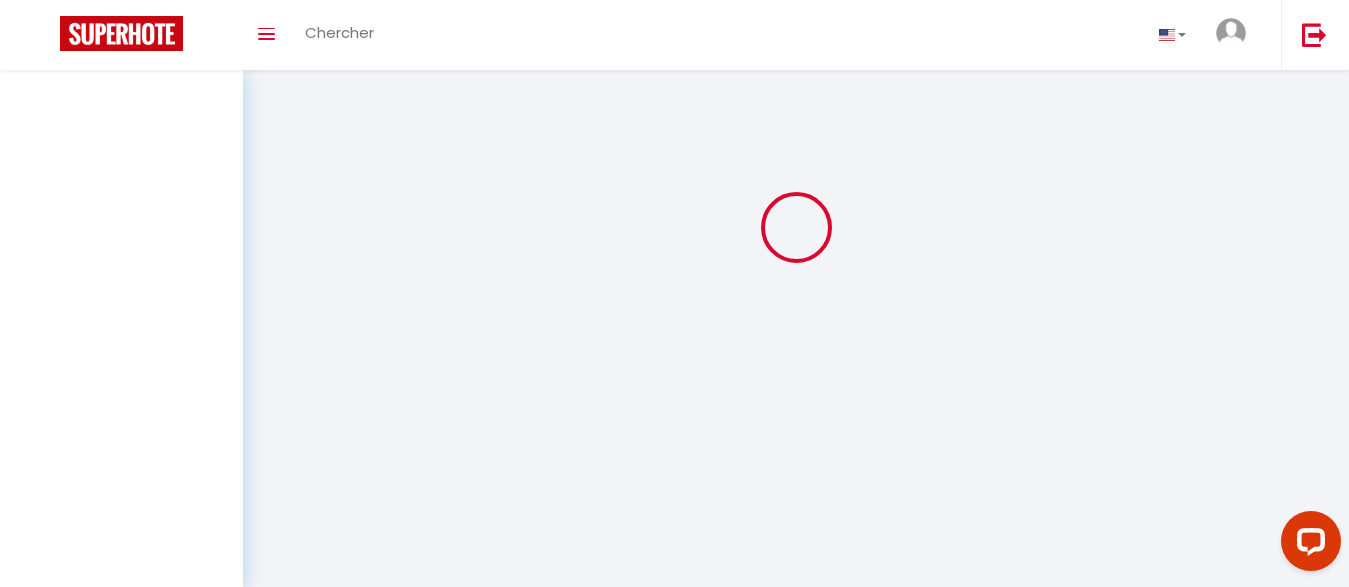 scroll, scrollTop: 0, scrollLeft: 0, axis: both 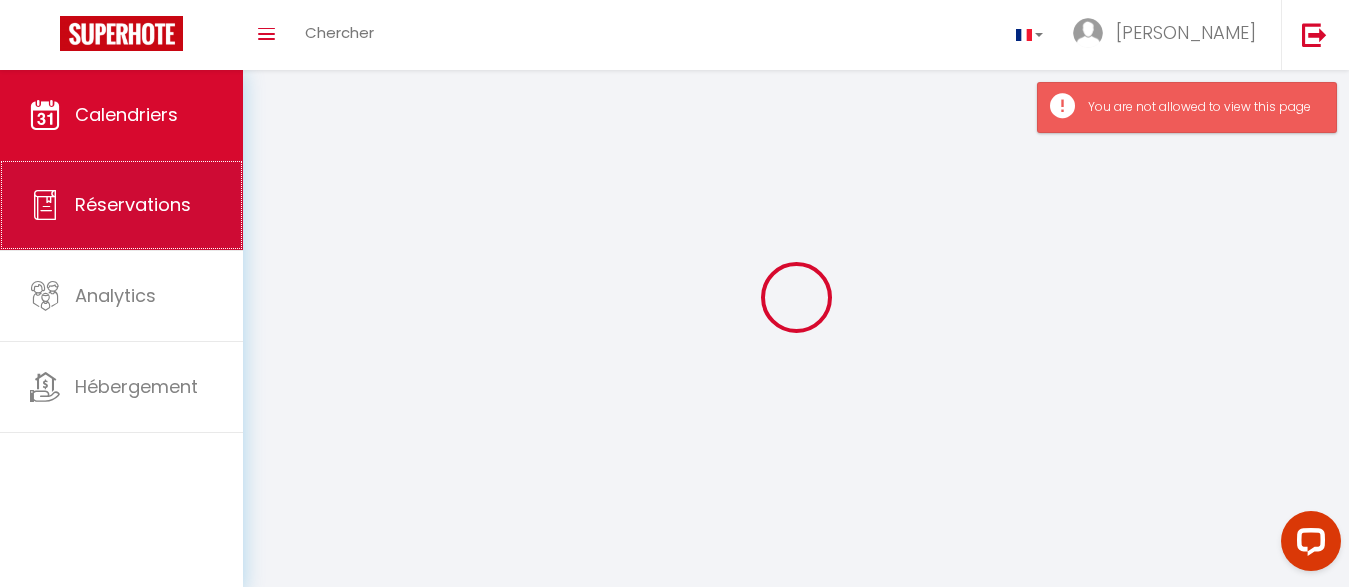 click on "Réservations" at bounding box center [133, 204] 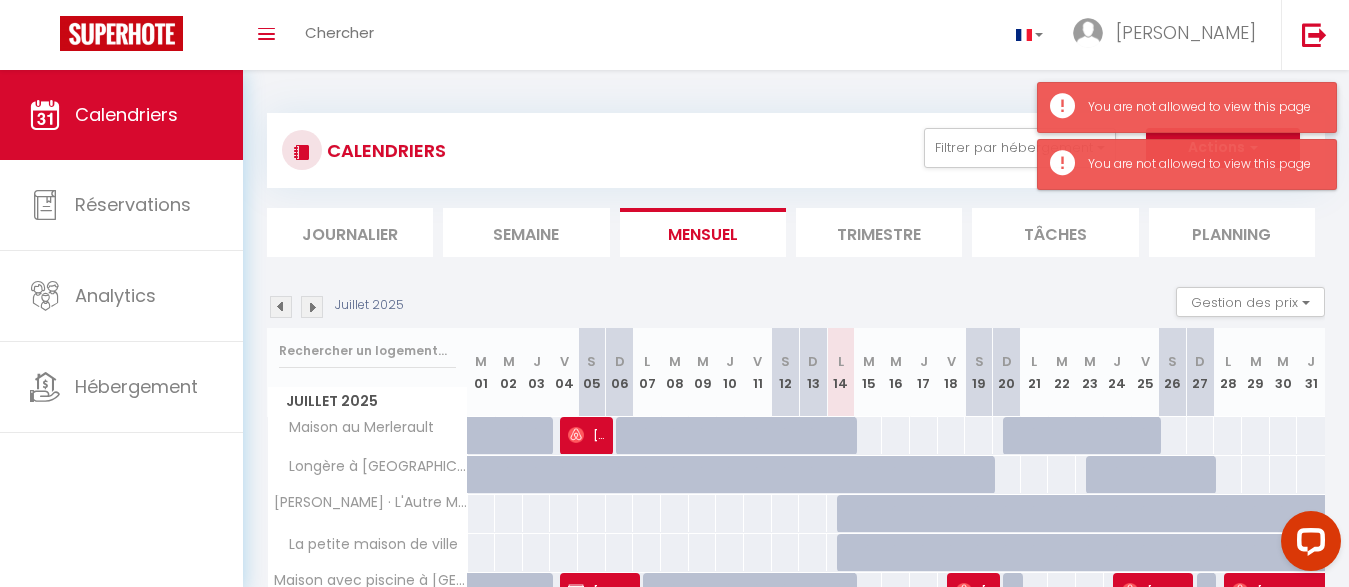 select on "not_cancelled" 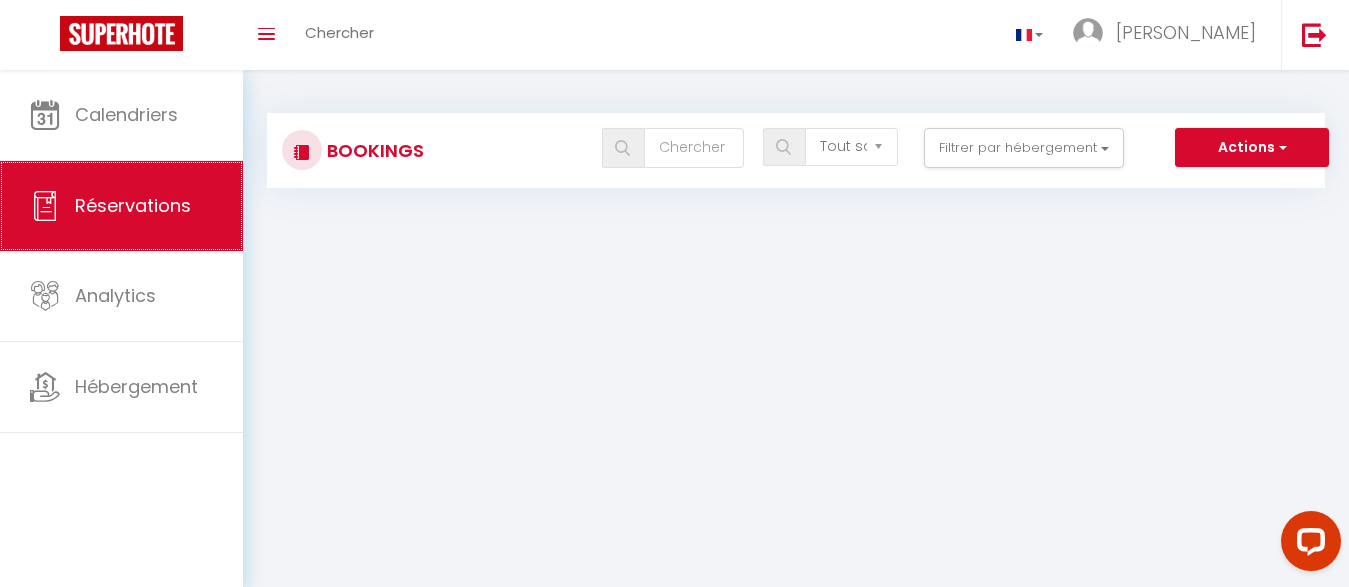 click on "Réservations" at bounding box center [133, 205] 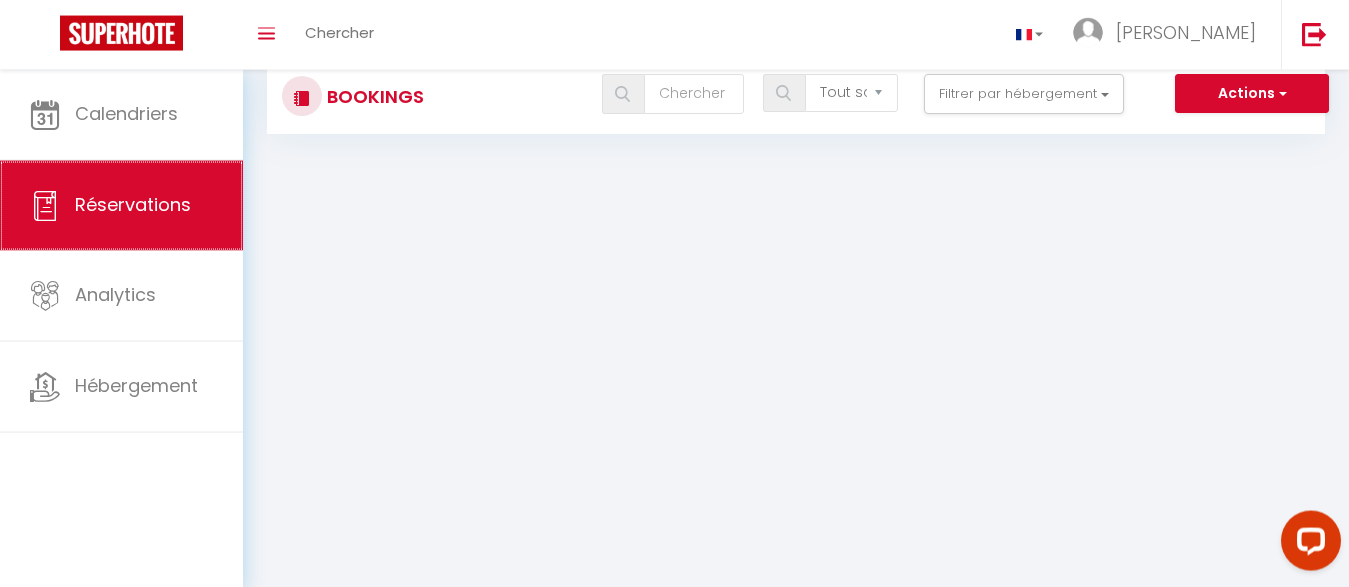 scroll, scrollTop: 70, scrollLeft: 0, axis: vertical 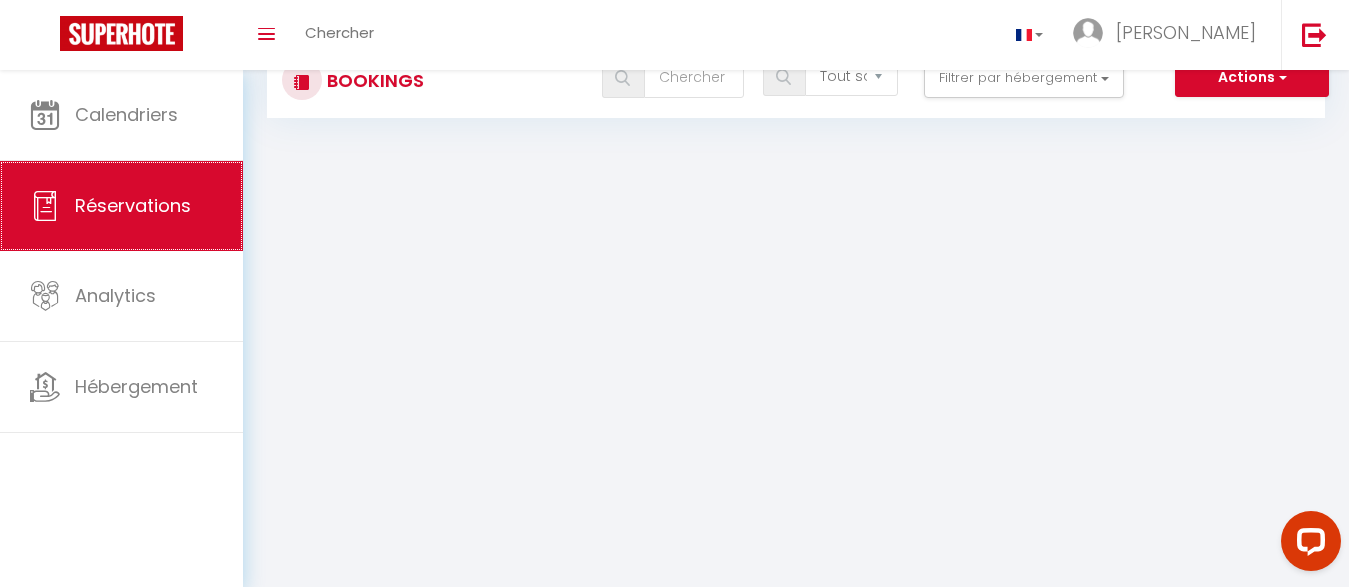 click on "Réservations" at bounding box center (133, 205) 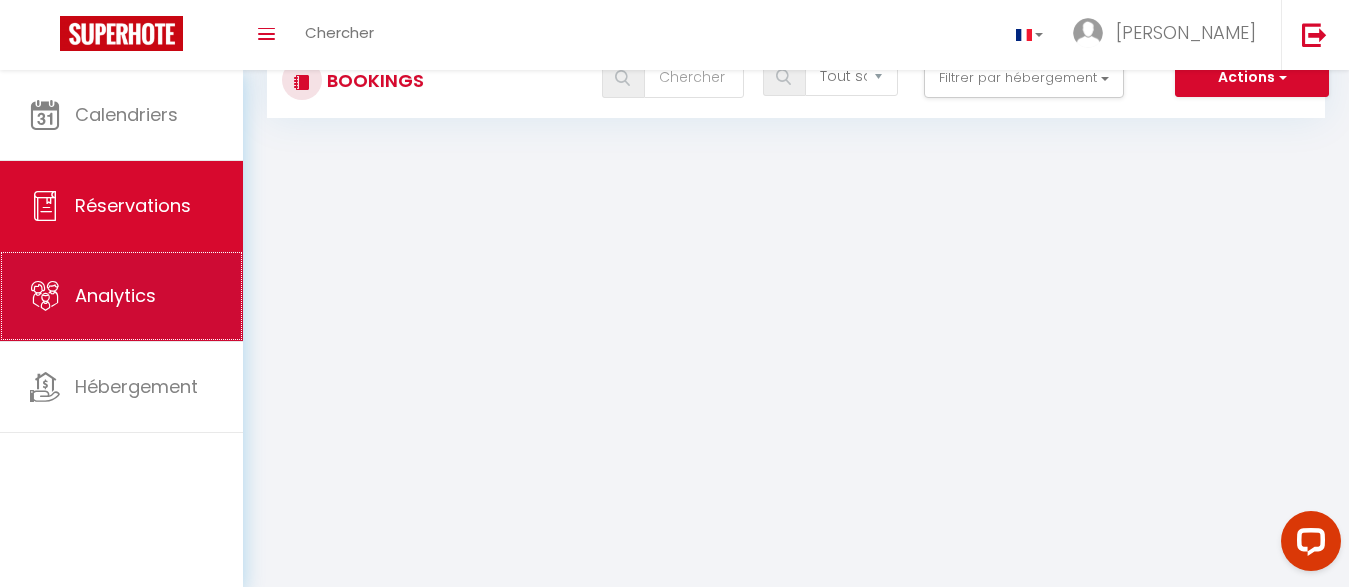 click on "Analytics" at bounding box center [115, 295] 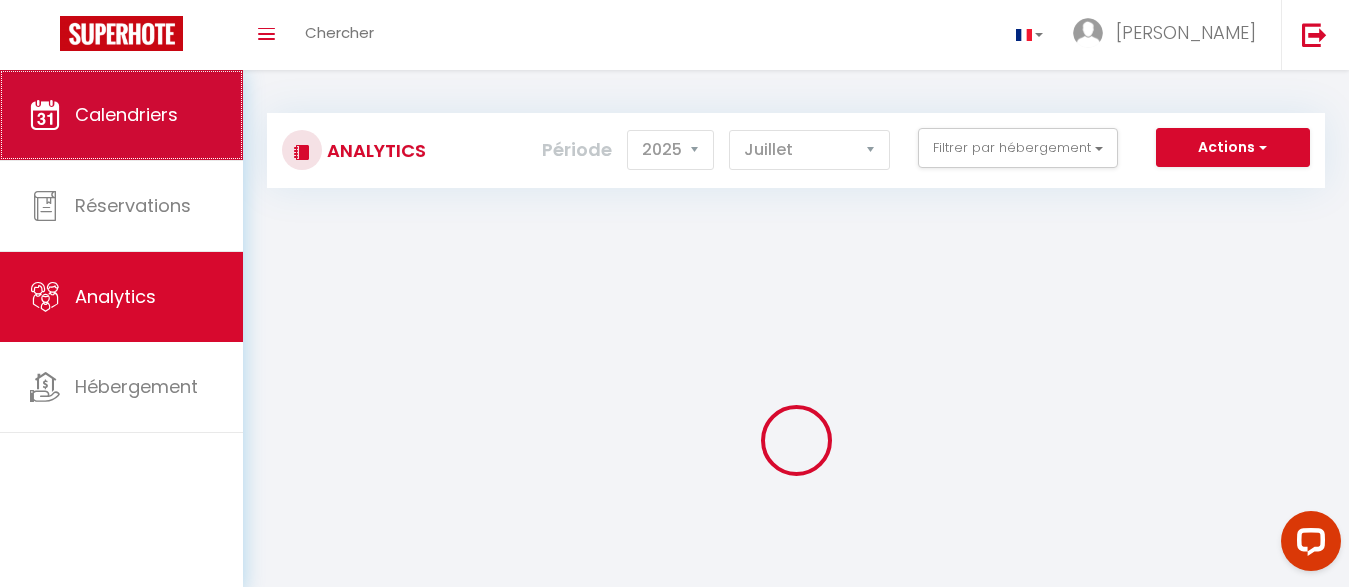 click on "Calendriers" at bounding box center [126, 114] 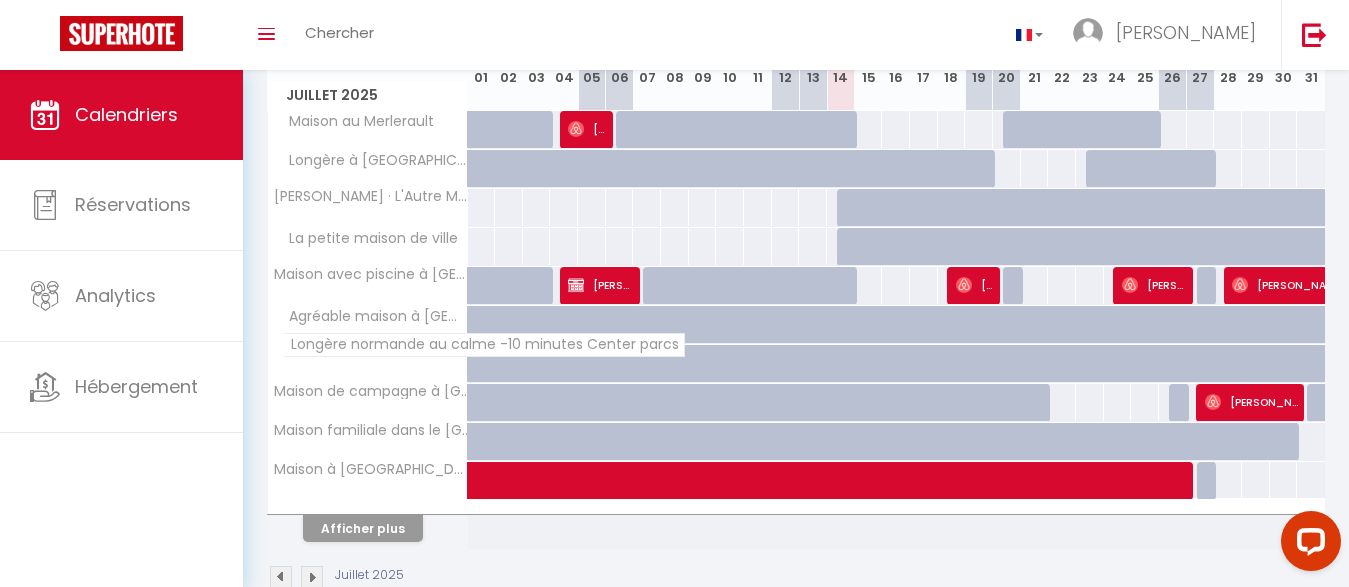 scroll, scrollTop: 351, scrollLeft: 0, axis: vertical 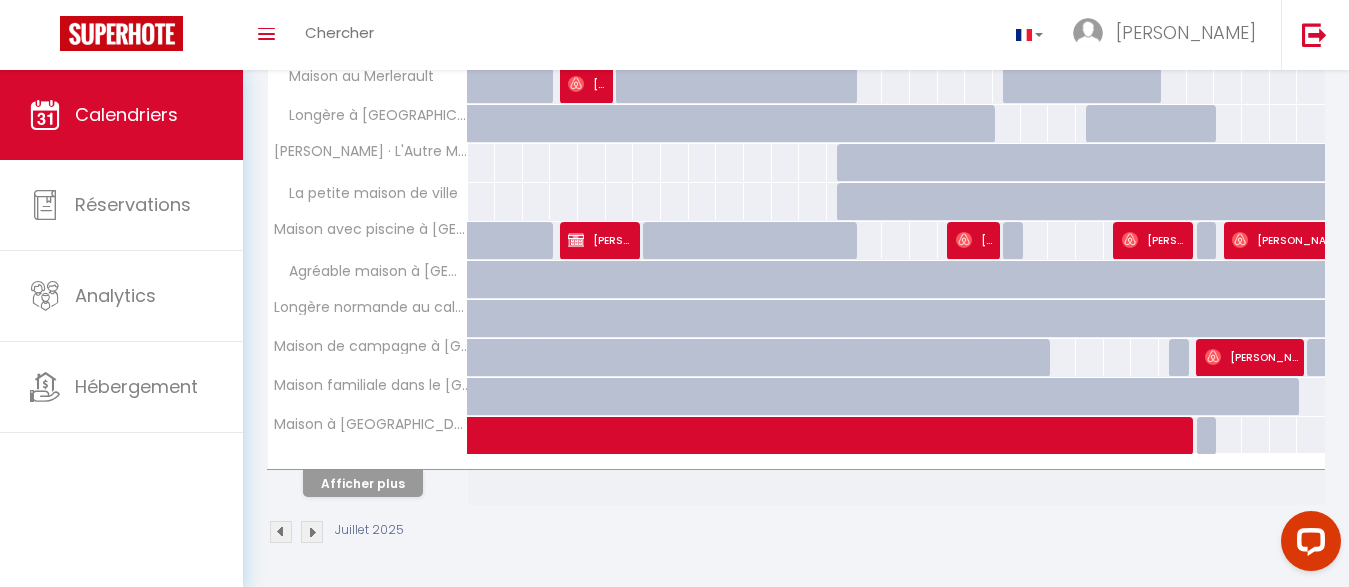 click at bounding box center (312, 532) 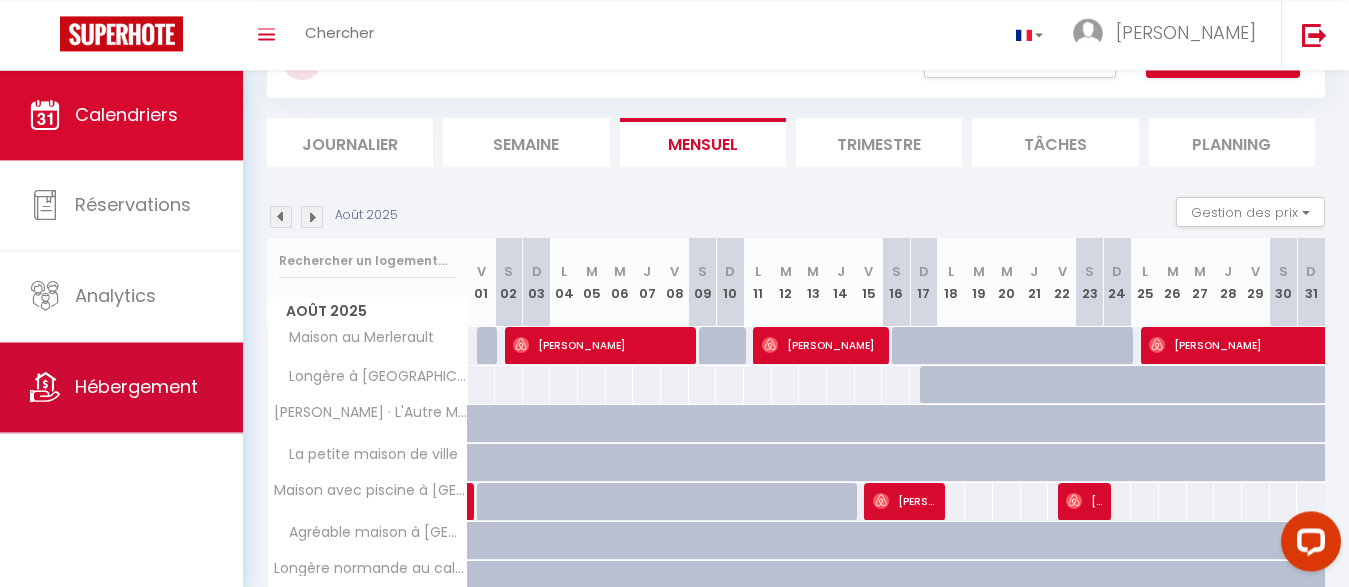 scroll, scrollTop: 0, scrollLeft: 0, axis: both 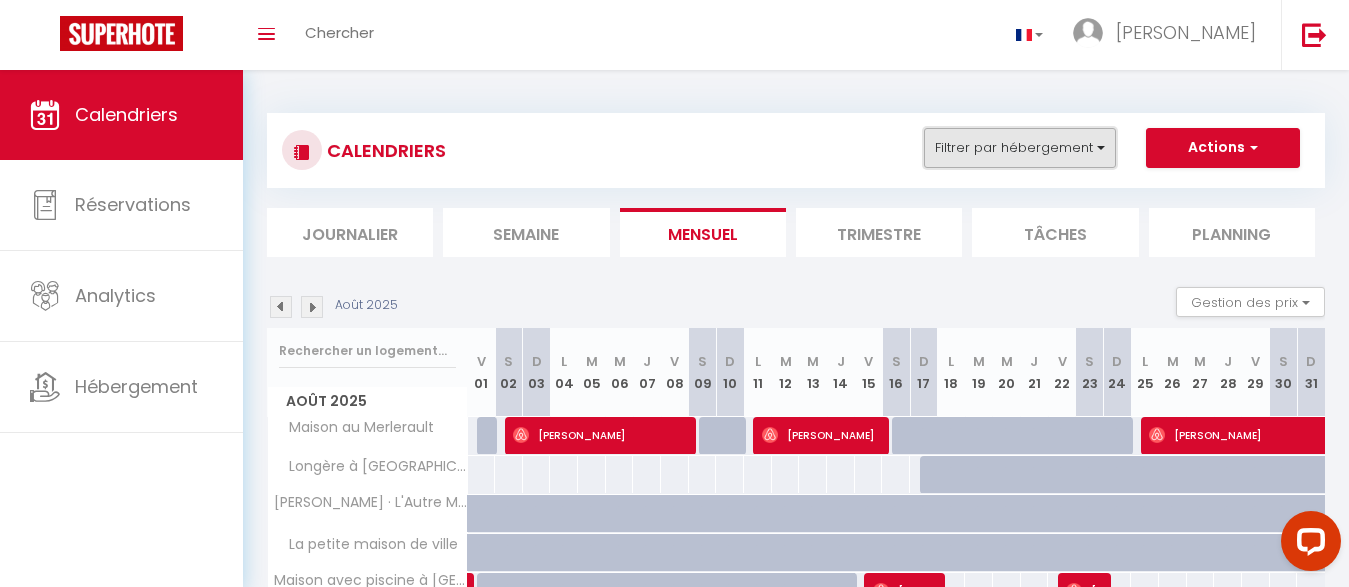 click on "Filtrer par hébergement" at bounding box center (1020, 148) 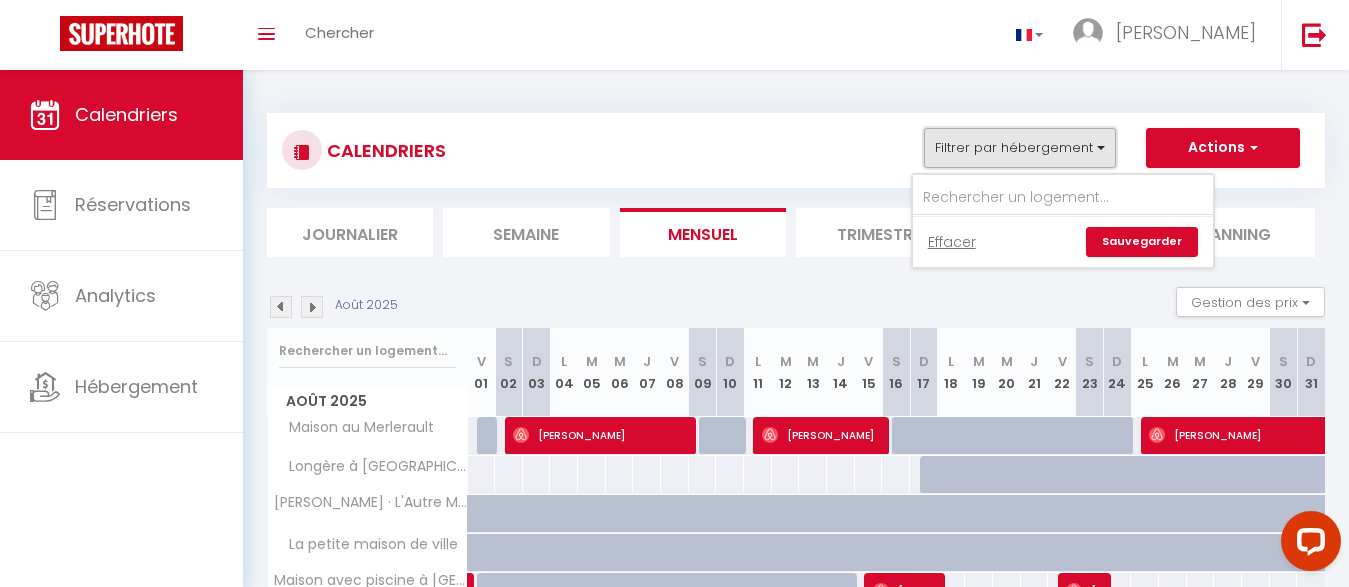 click on "Filtrer par hébergement" at bounding box center [1020, 148] 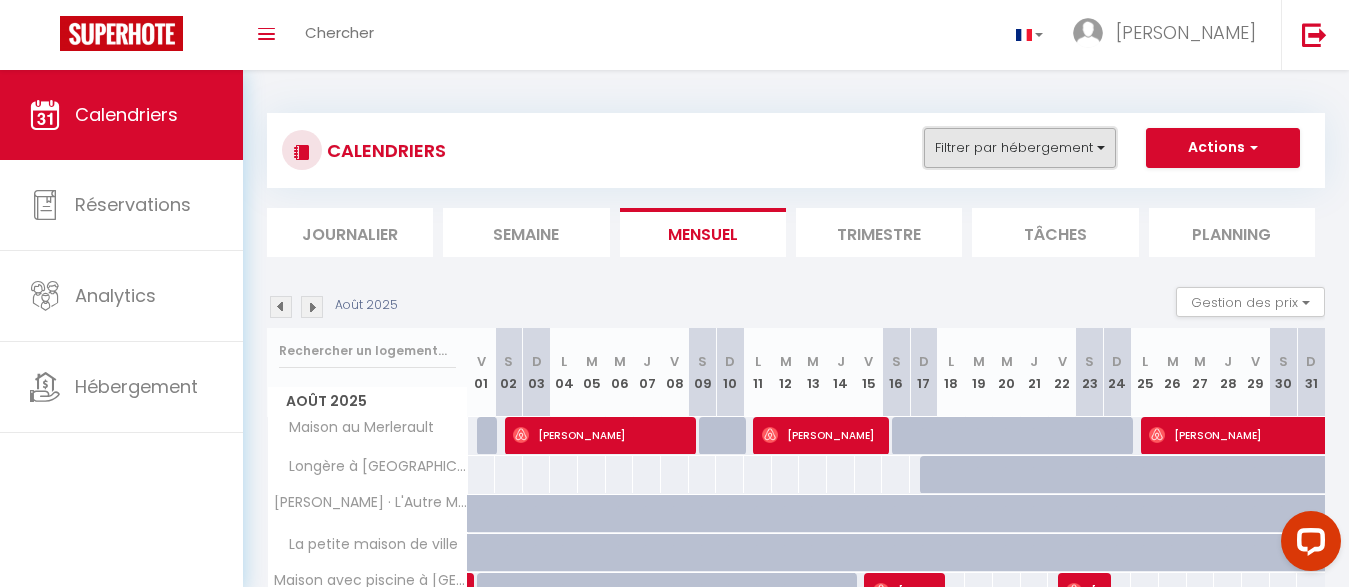 click on "Filtrer par hébergement" at bounding box center [1020, 148] 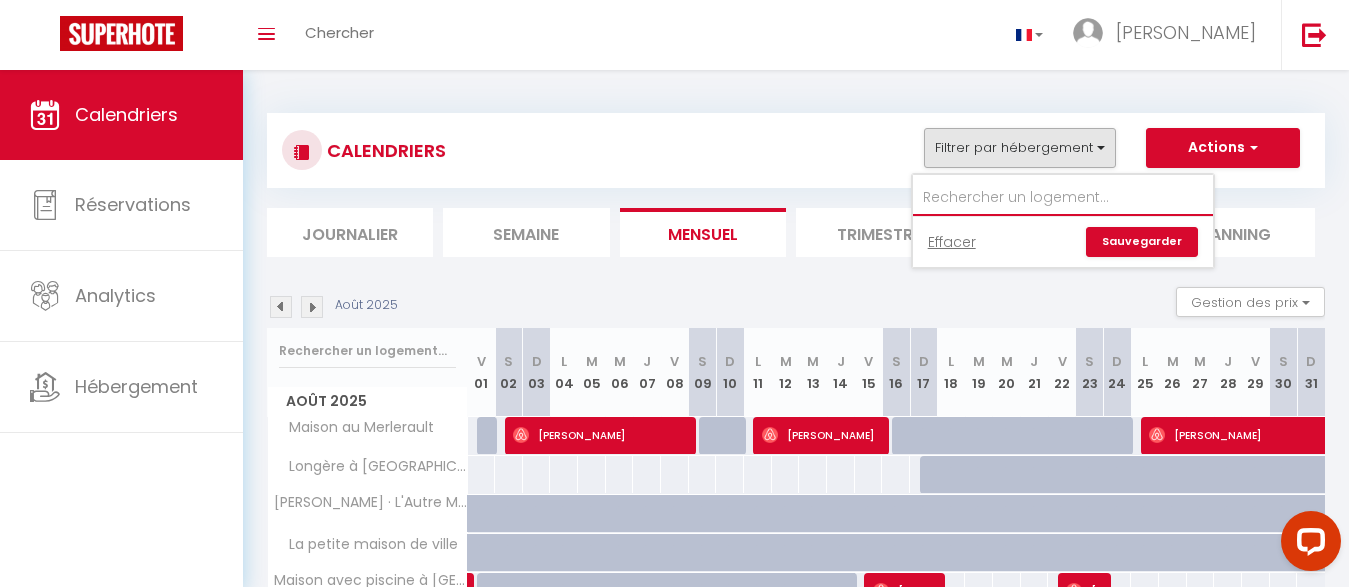 click at bounding box center [1063, 198] 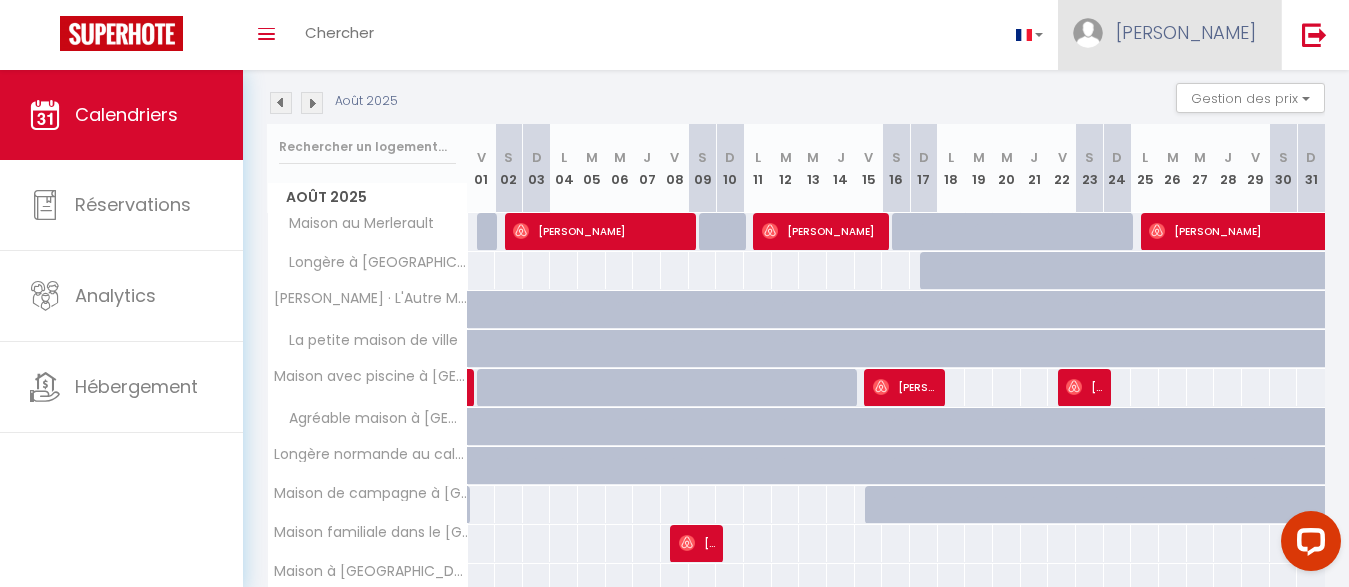 scroll, scrollTop: 0, scrollLeft: 0, axis: both 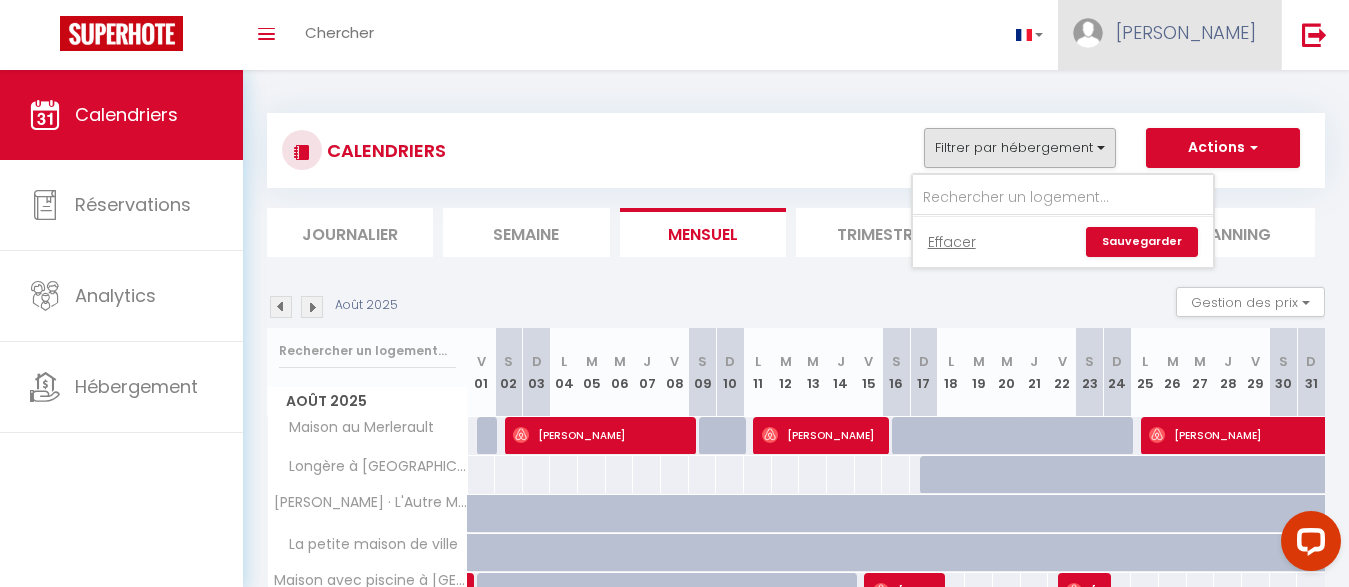 click at bounding box center (1088, 33) 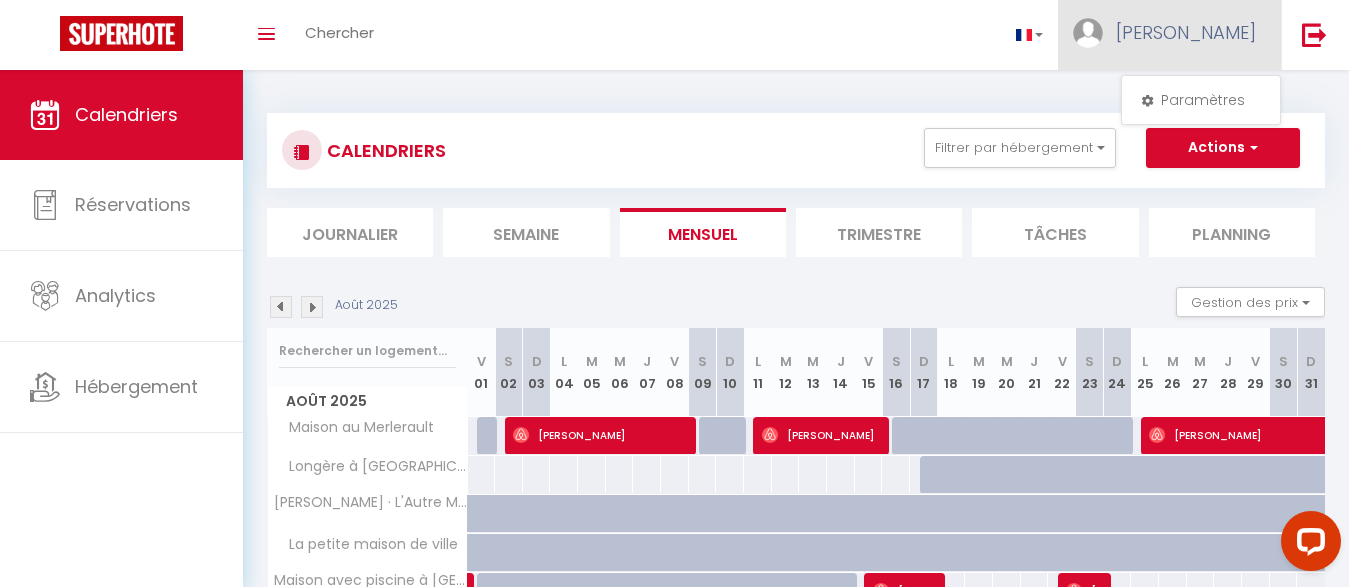 click on "[PERSON_NAME]" at bounding box center [1186, 32] 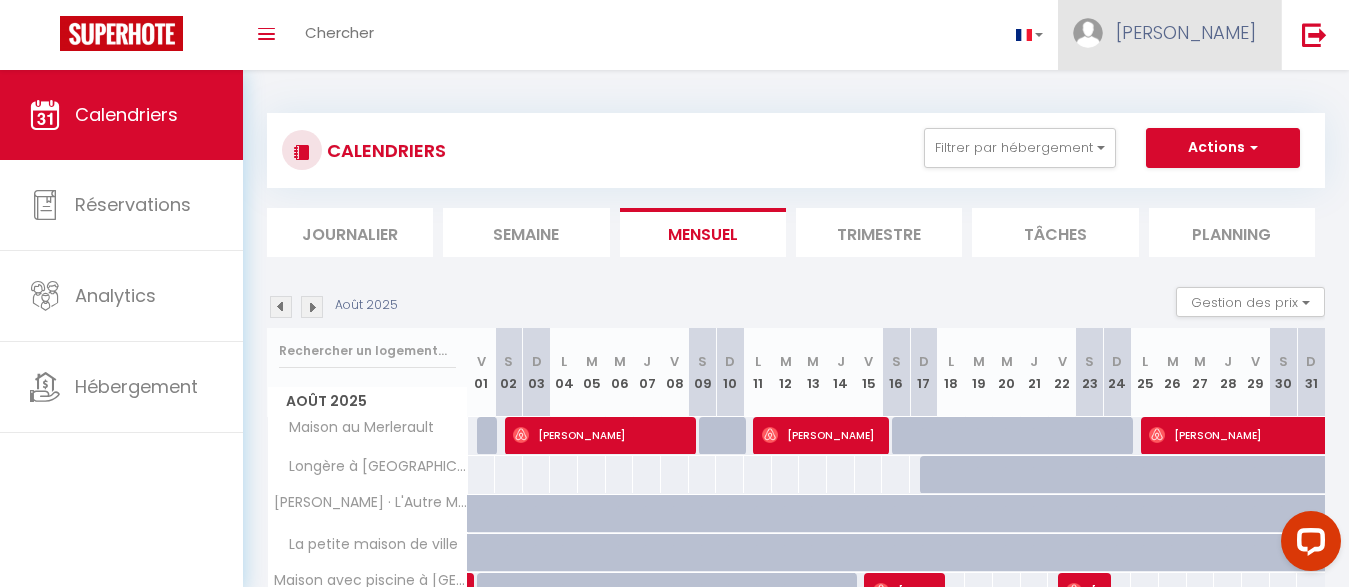 click on "[PERSON_NAME]" at bounding box center (1186, 32) 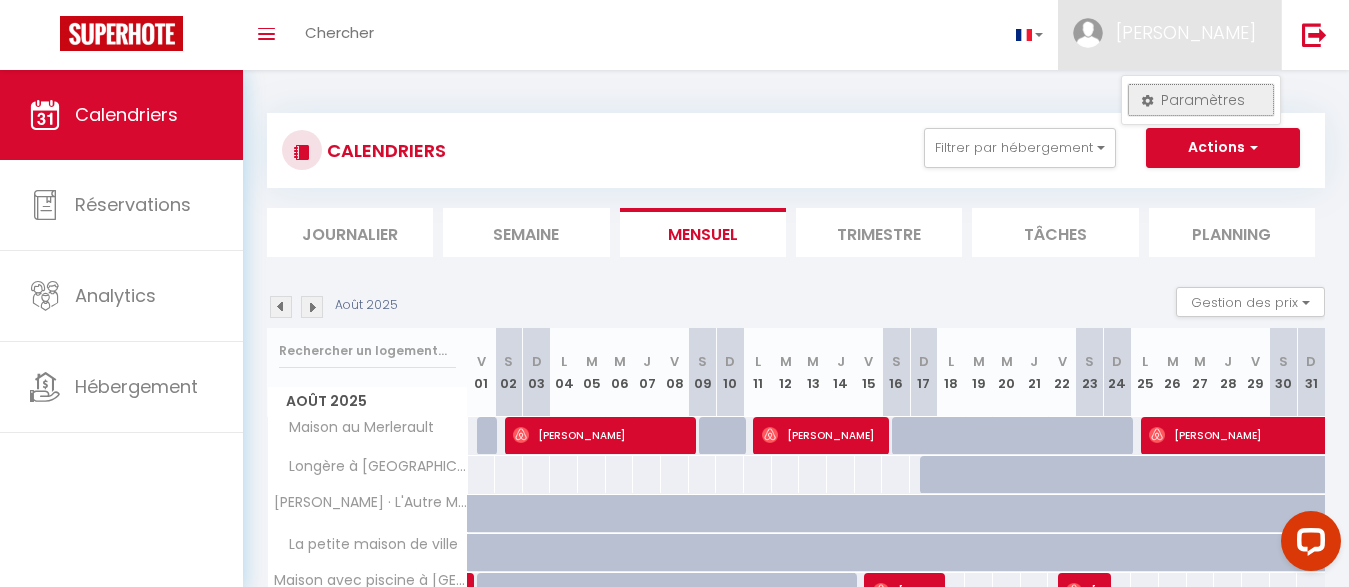 click on "Paramètres" at bounding box center (1201, 100) 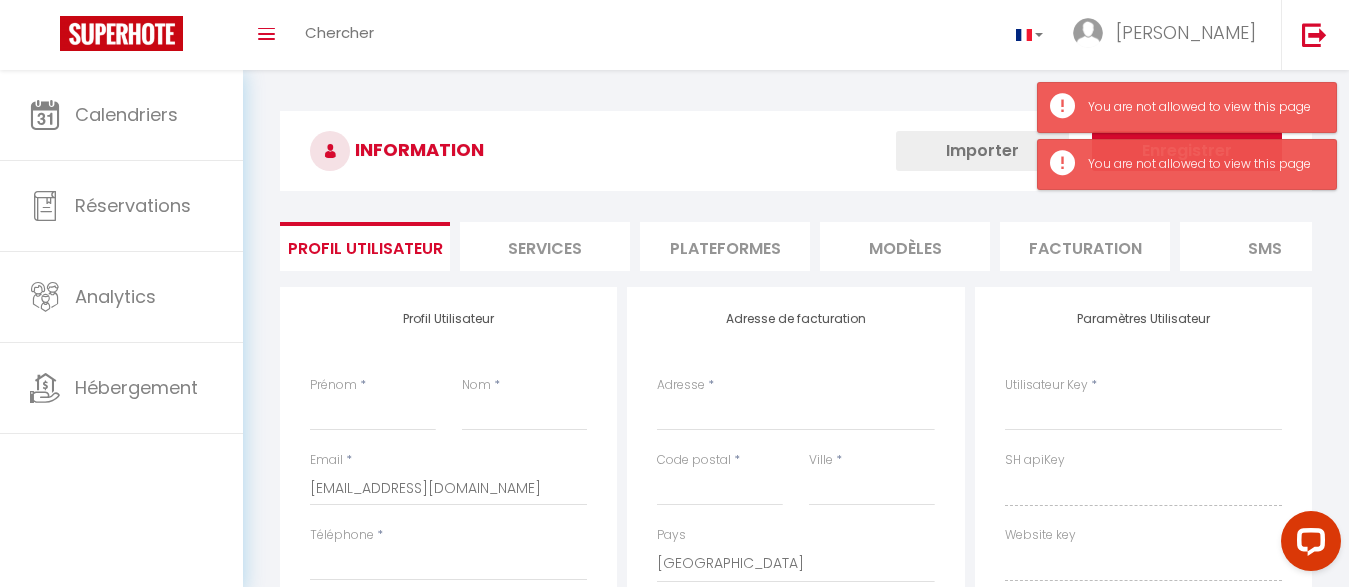 type on "[PERSON_NAME]" 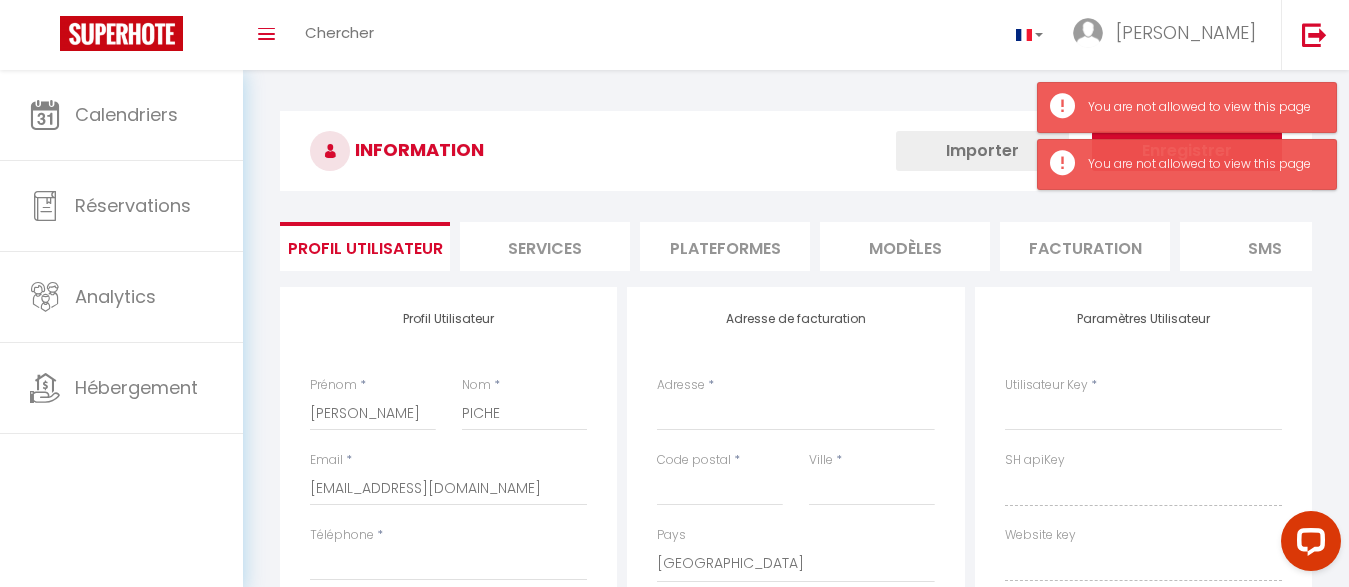 select 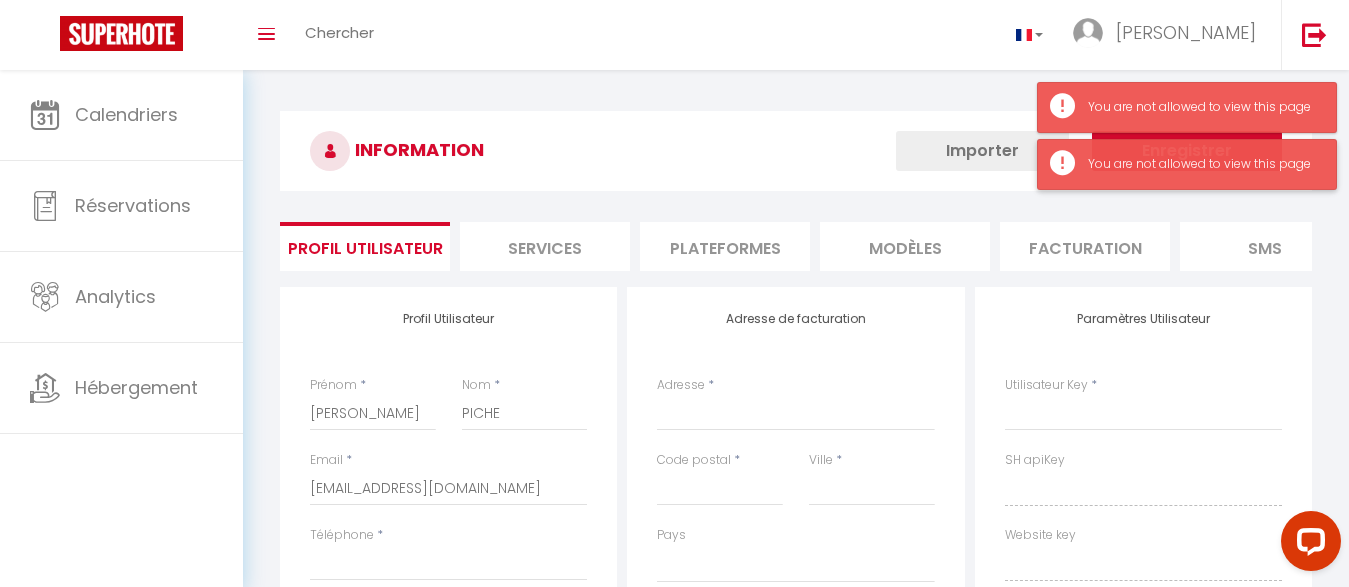 select 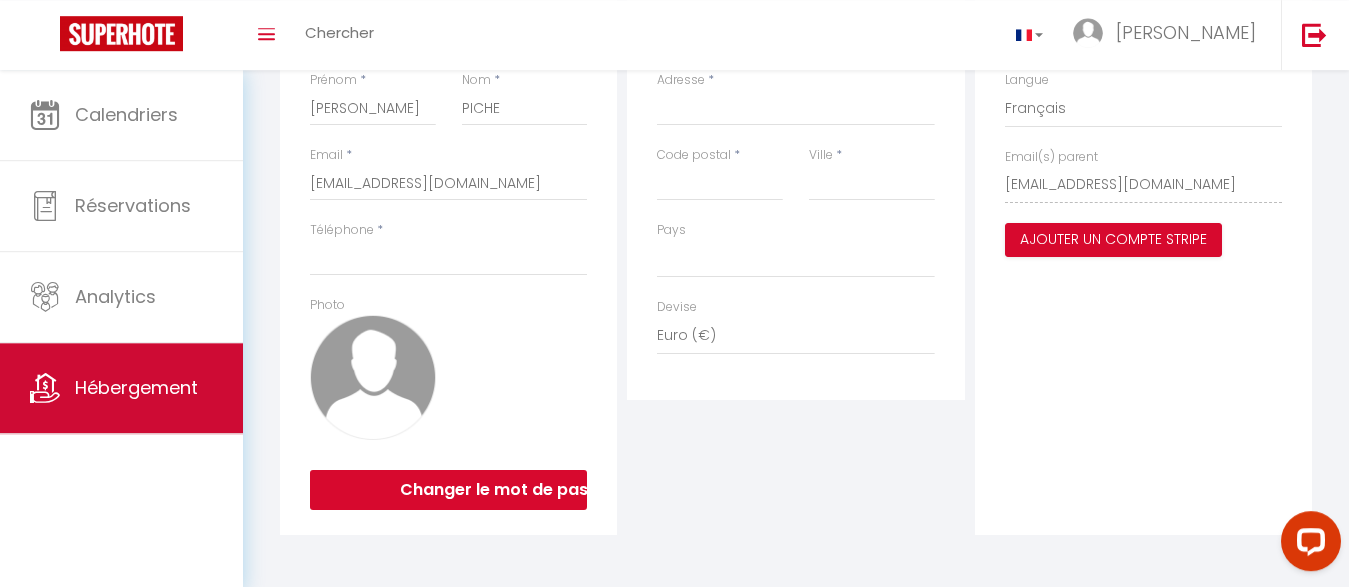 scroll, scrollTop: 306, scrollLeft: 0, axis: vertical 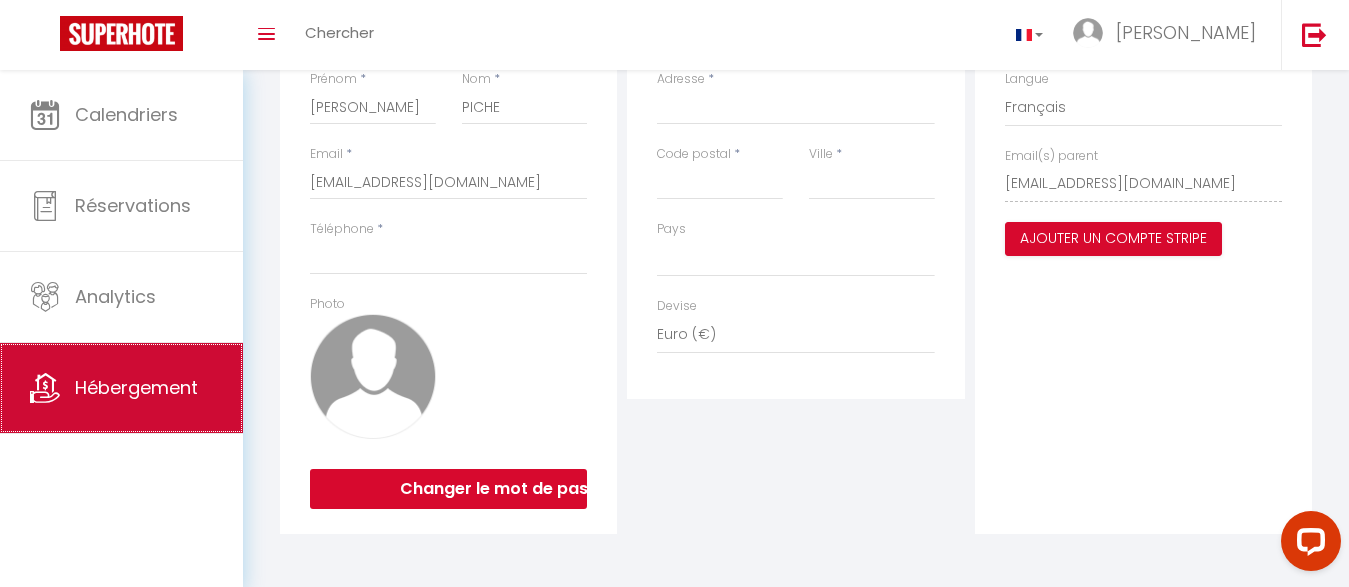 click on "Hébergement" at bounding box center [136, 387] 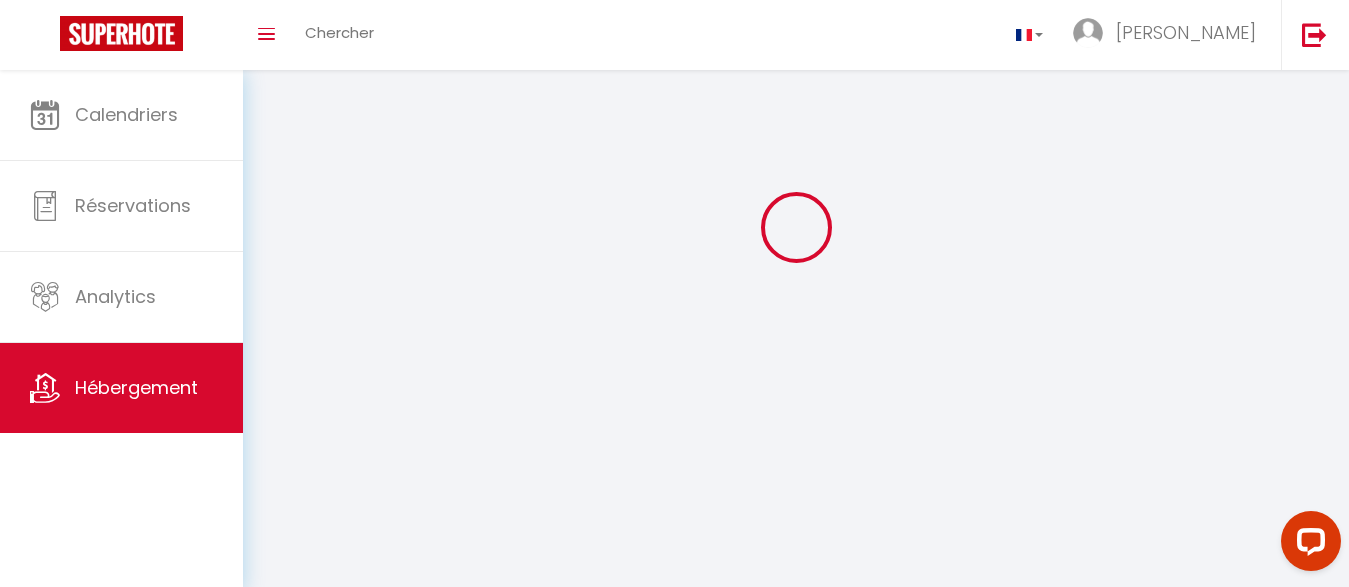 scroll, scrollTop: 0, scrollLeft: 0, axis: both 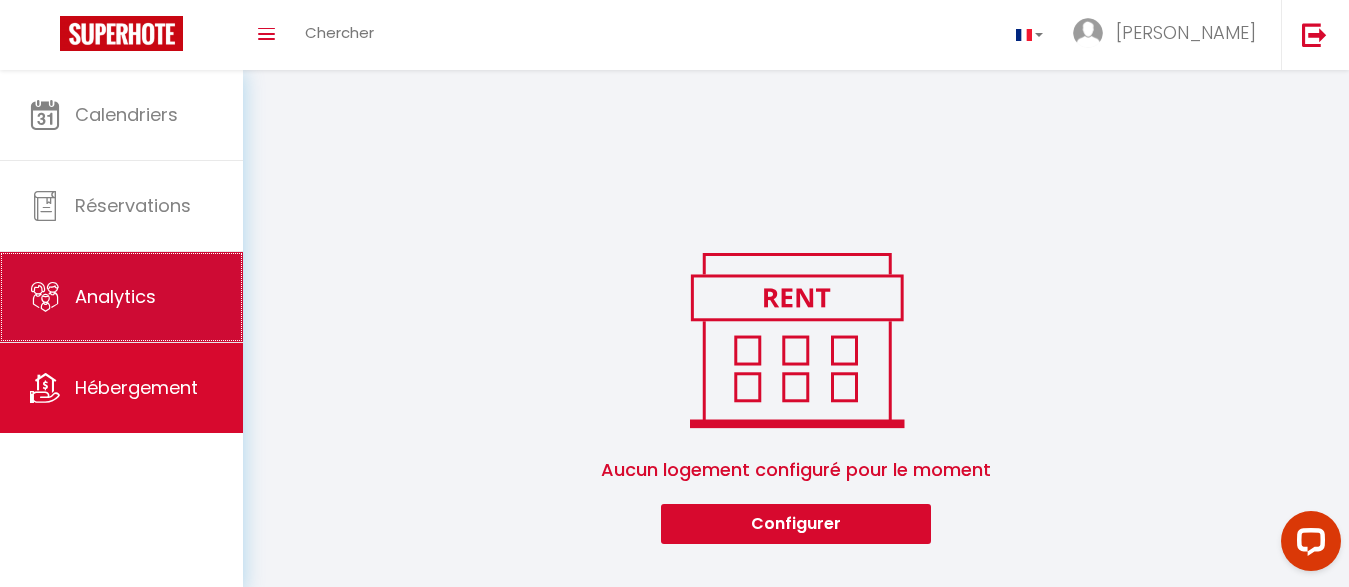 click on "Analytics" at bounding box center [115, 296] 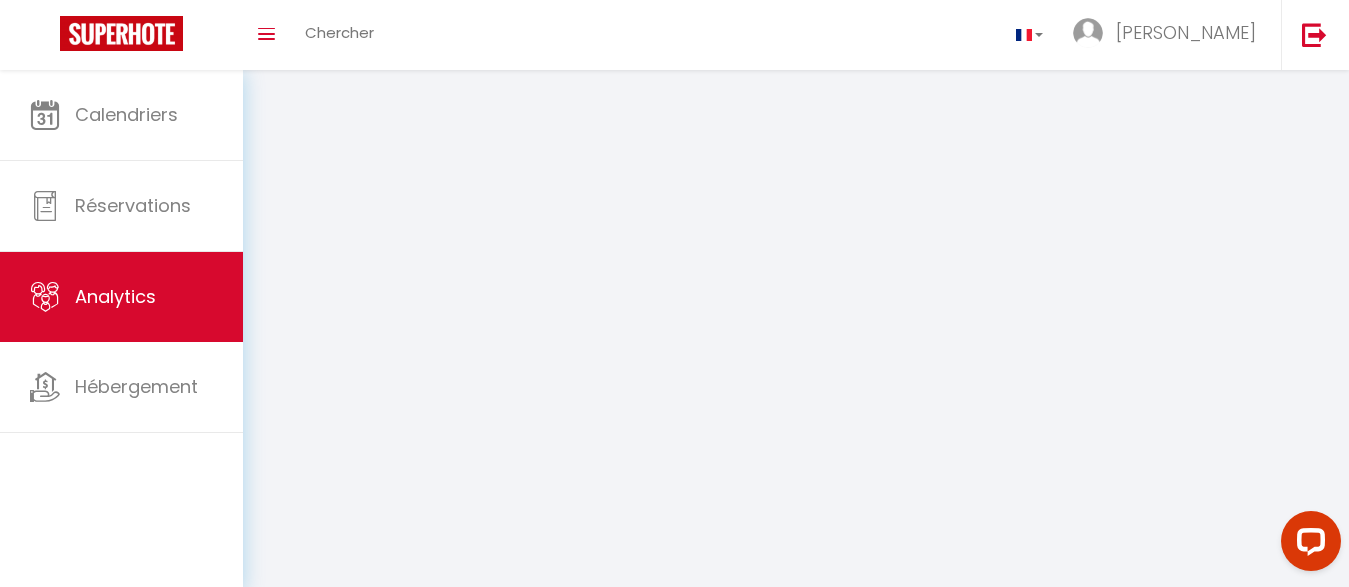 select on "2025" 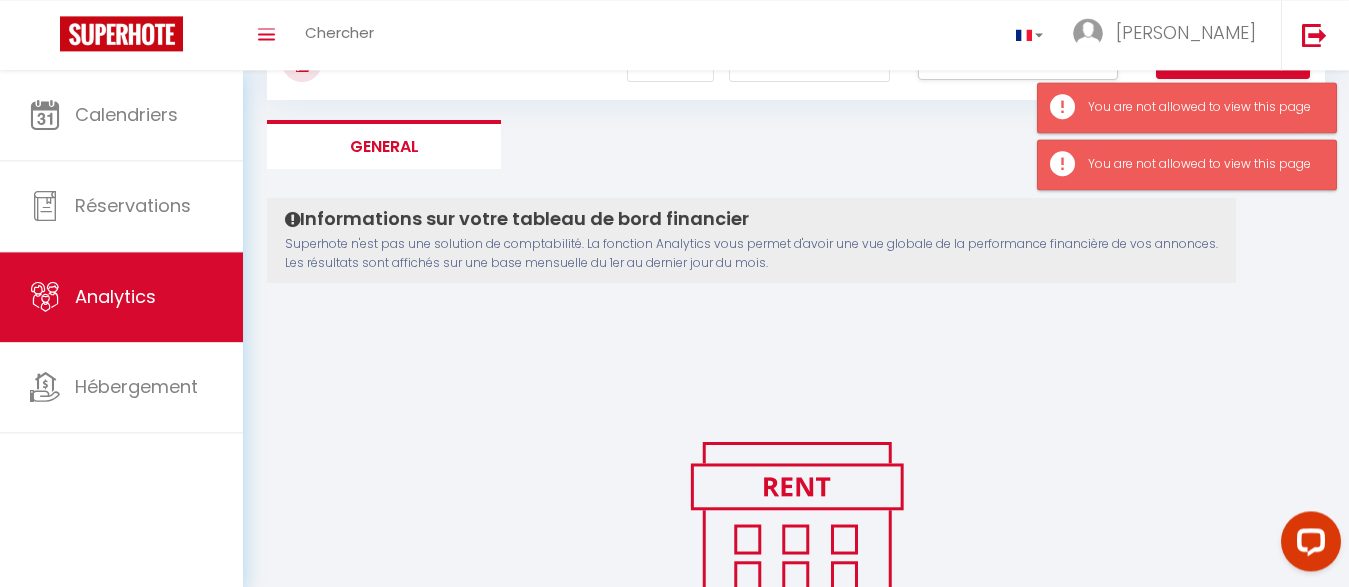 scroll, scrollTop: 68, scrollLeft: 0, axis: vertical 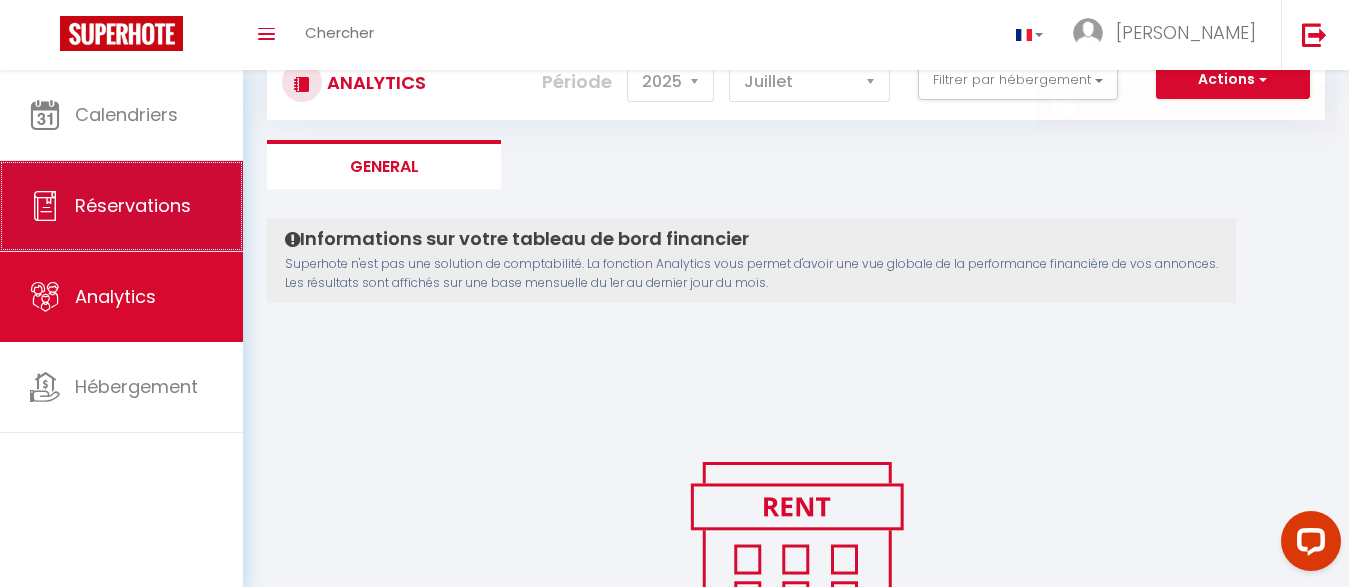 click on "Réservations" at bounding box center (133, 205) 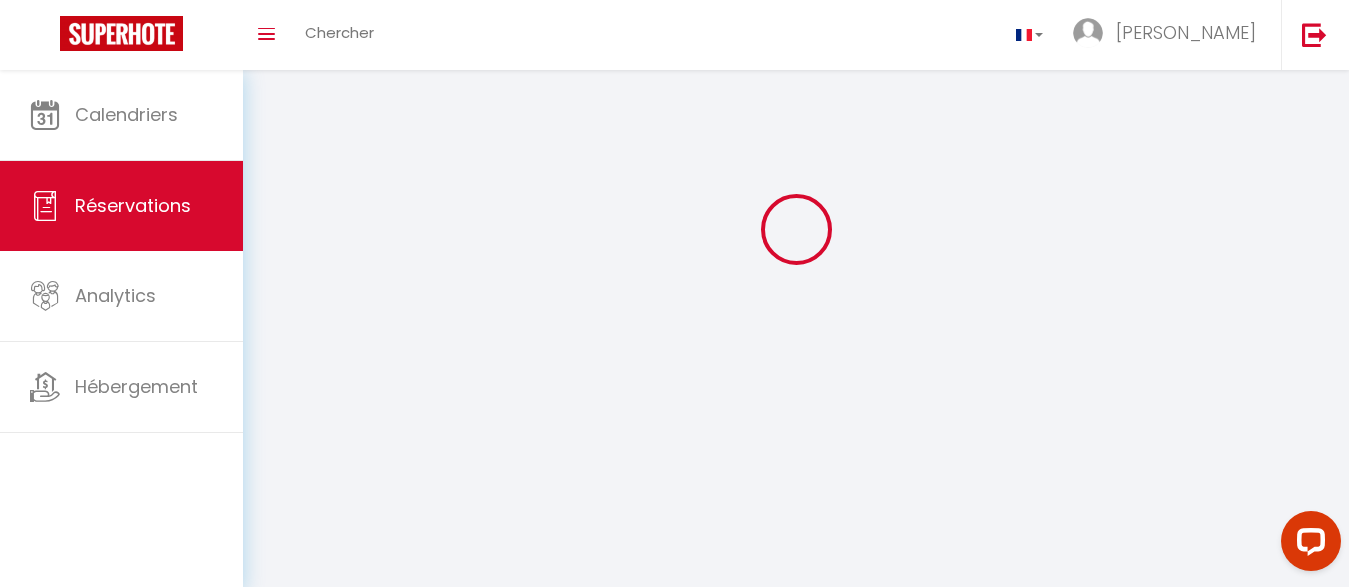 scroll, scrollTop: 0, scrollLeft: 0, axis: both 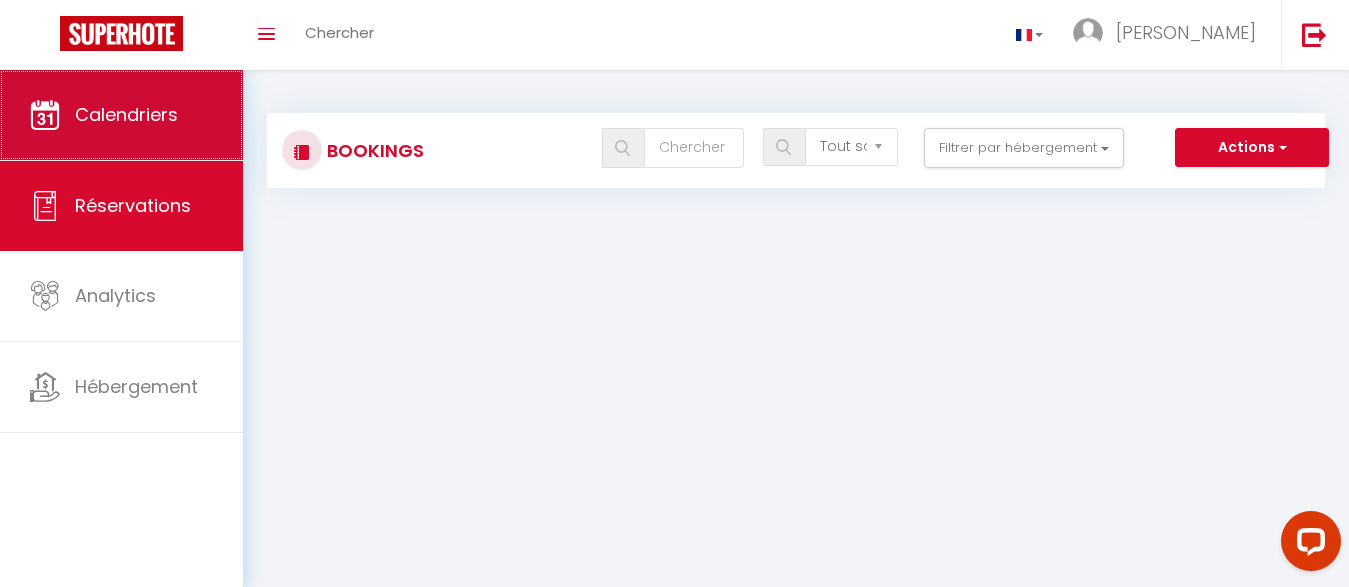 click on "Calendriers" at bounding box center [126, 114] 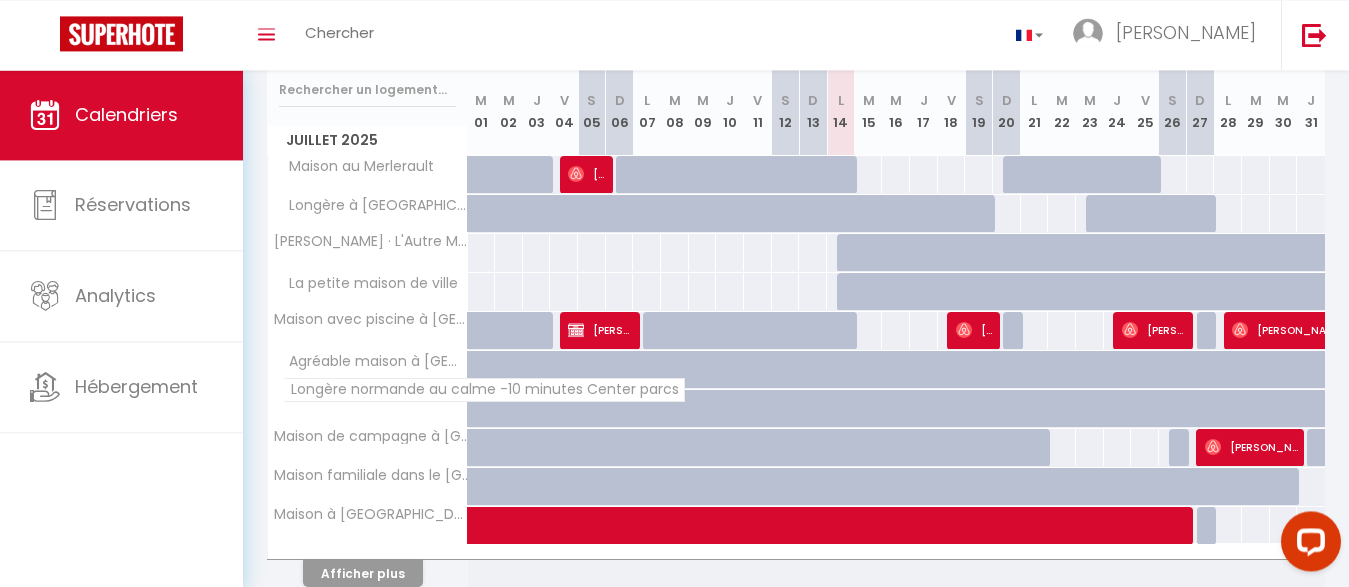 scroll, scrollTop: 306, scrollLeft: 0, axis: vertical 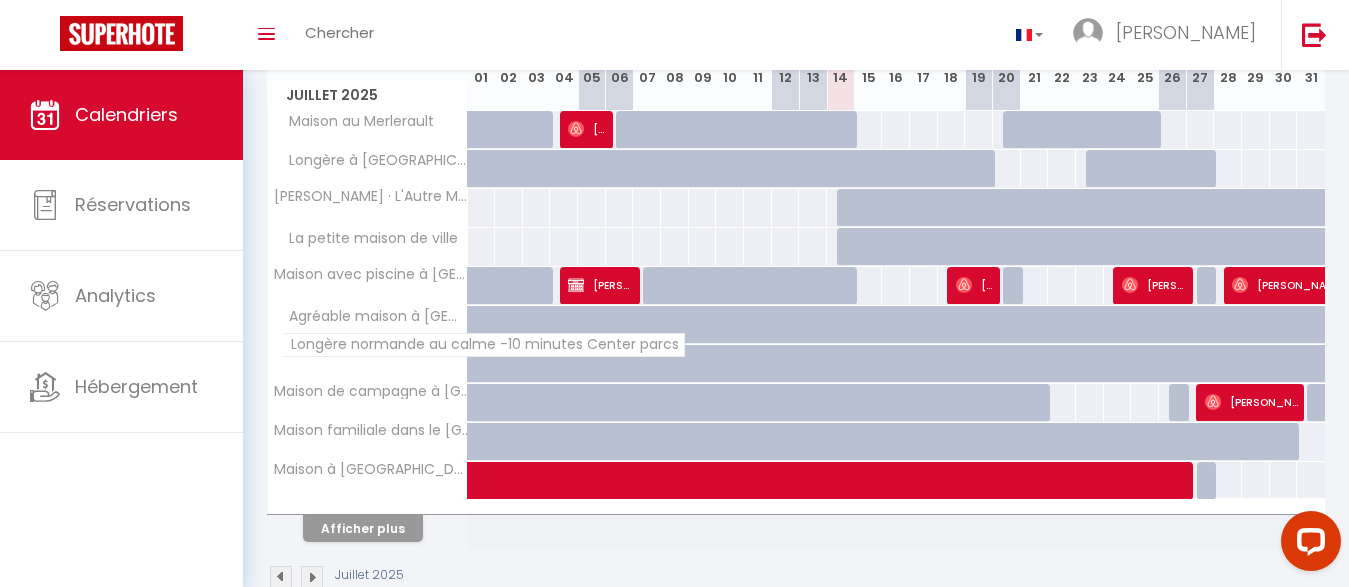 click on "Longère normande au calme -10 minutes Center parcs" at bounding box center (484, 345) 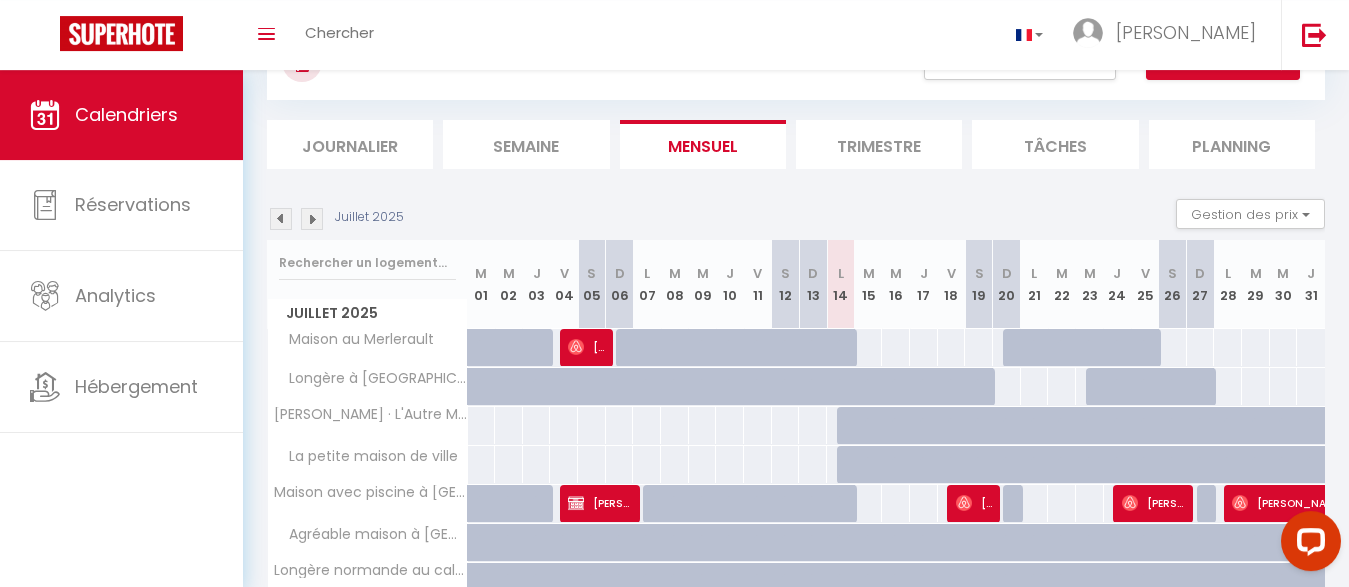 scroll, scrollTop: 0, scrollLeft: 0, axis: both 